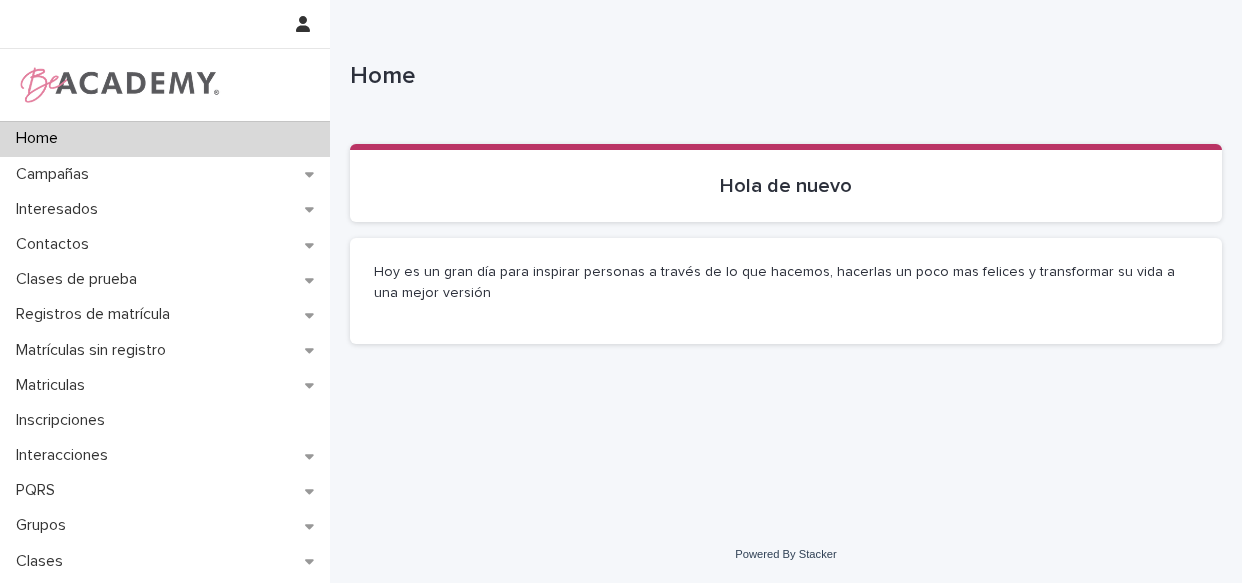 scroll, scrollTop: 0, scrollLeft: 0, axis: both 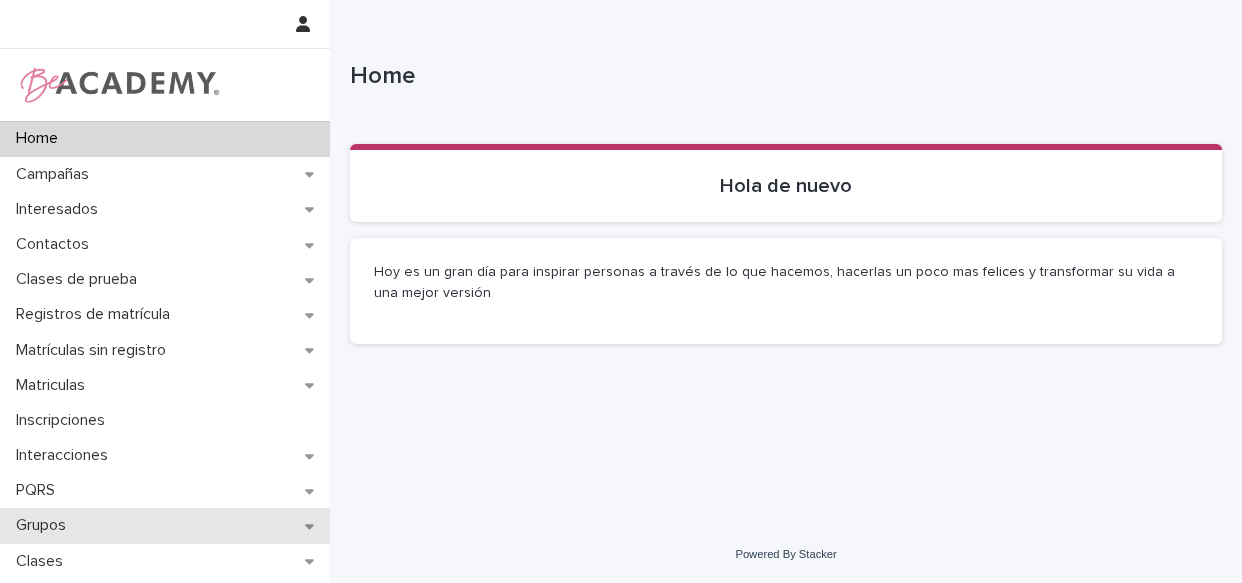 click on "Grupos" at bounding box center (45, 525) 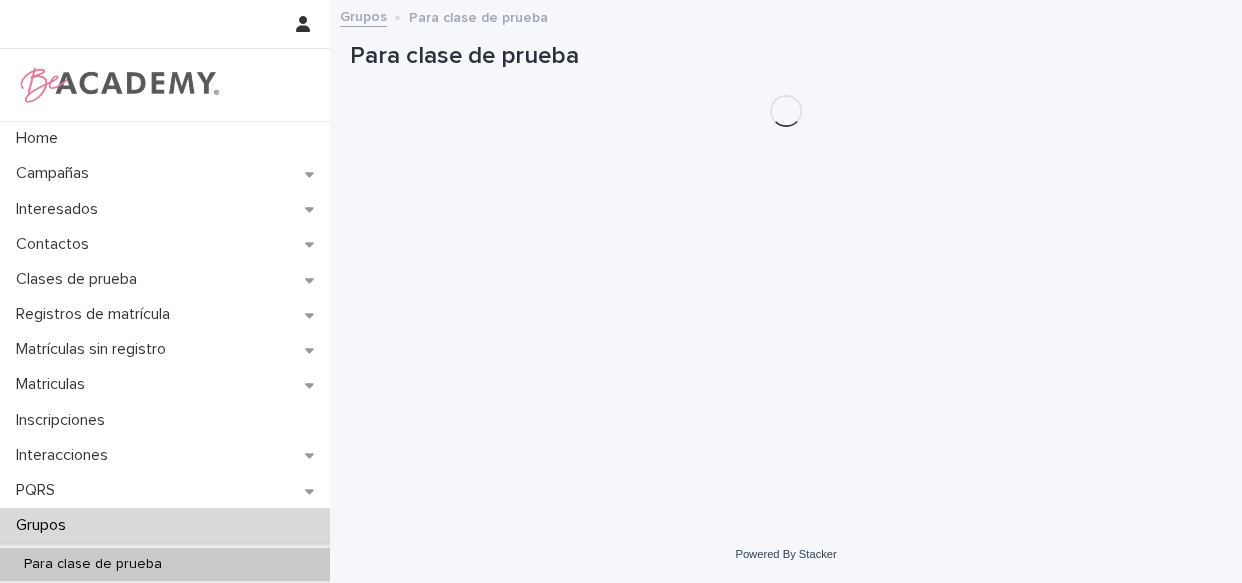 click on "Grupos" at bounding box center (45, 525) 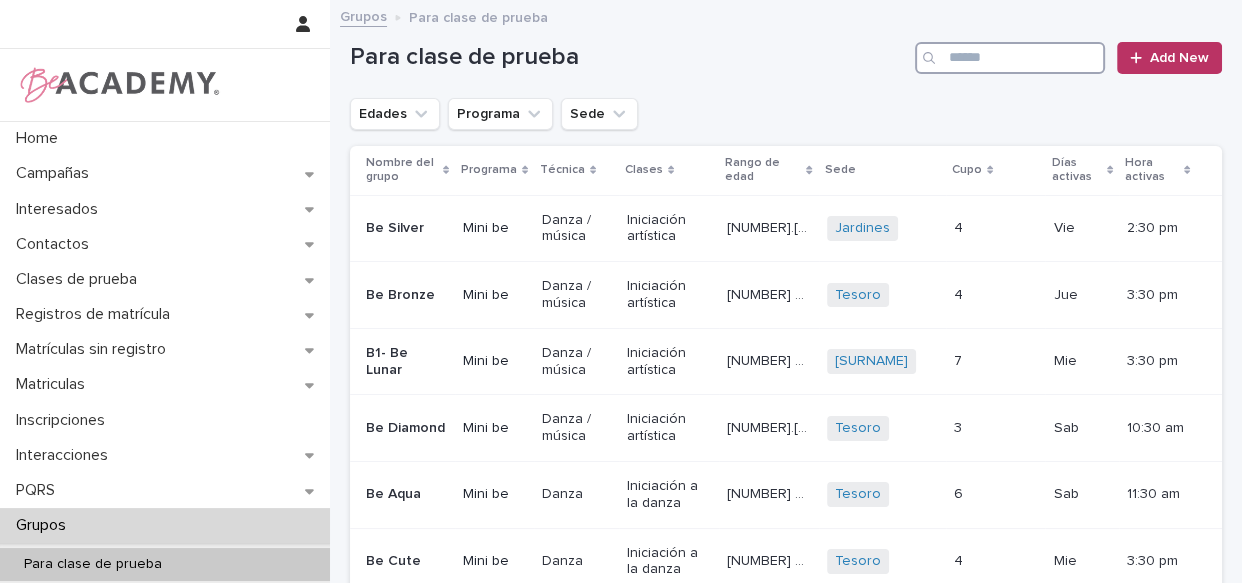 click at bounding box center (1010, 58) 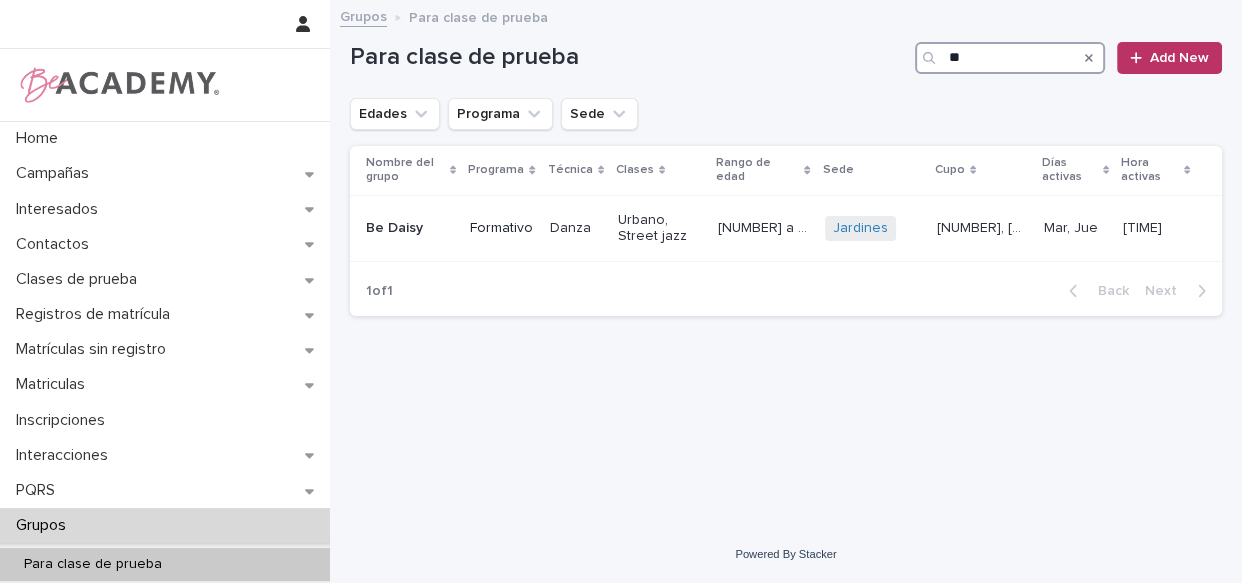 type on "*" 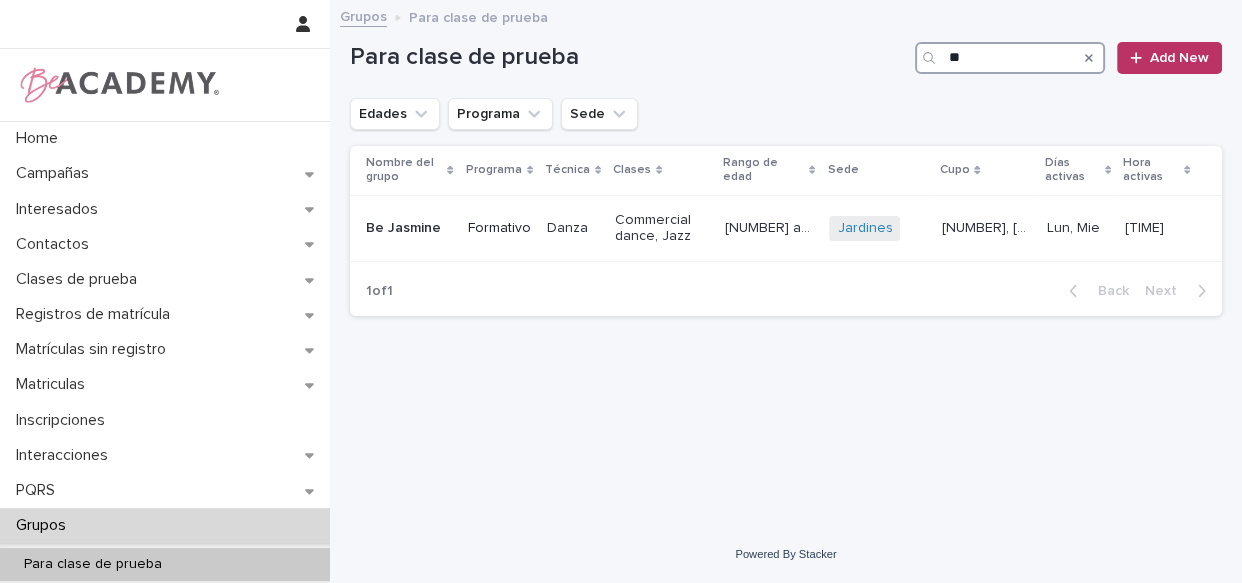 type on "*" 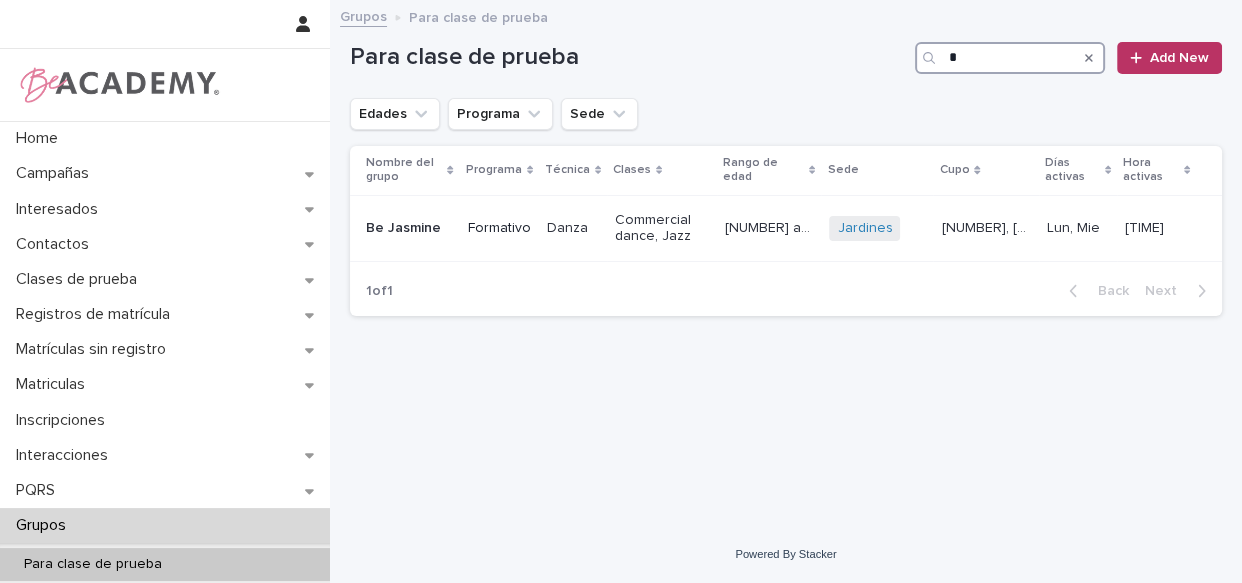 type 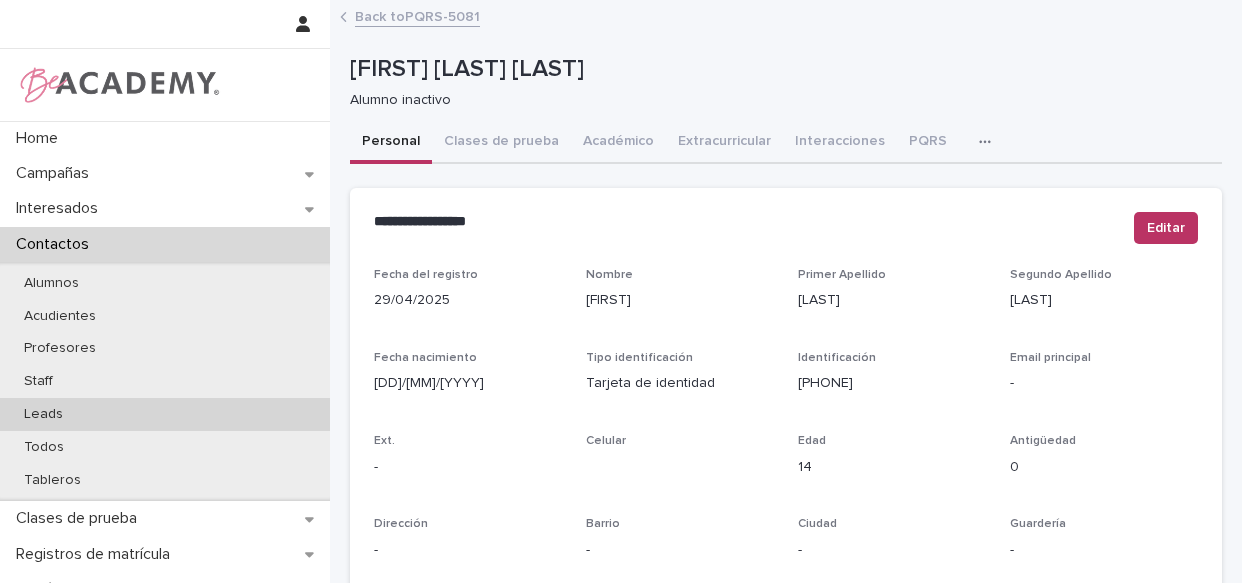 scroll, scrollTop: 0, scrollLeft: 0, axis: both 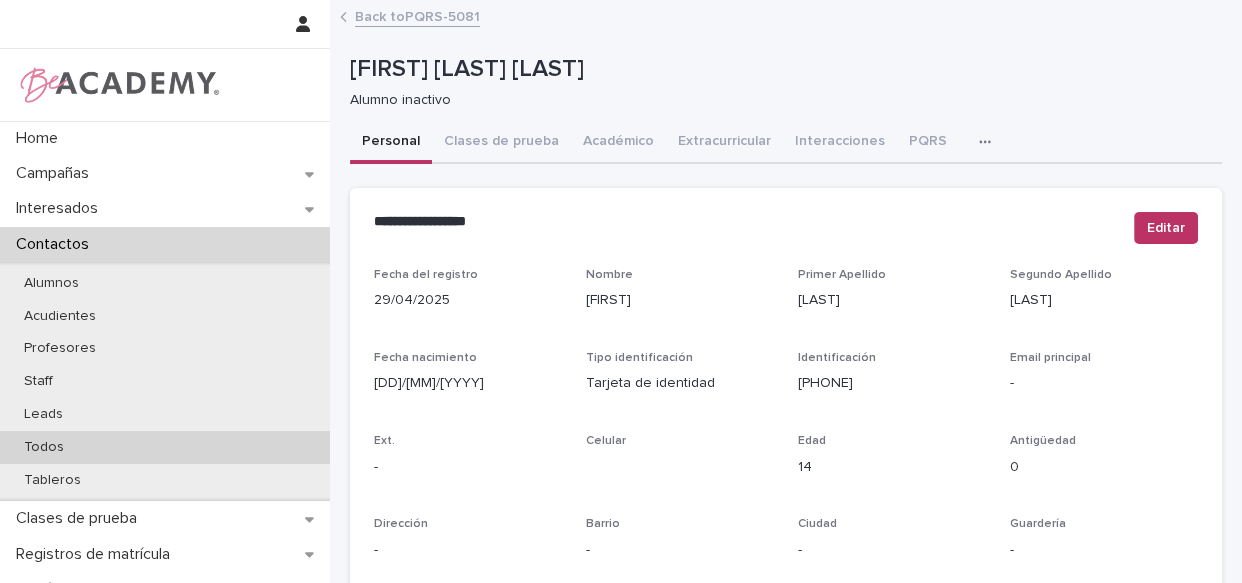 click on "Todos" at bounding box center [44, 447] 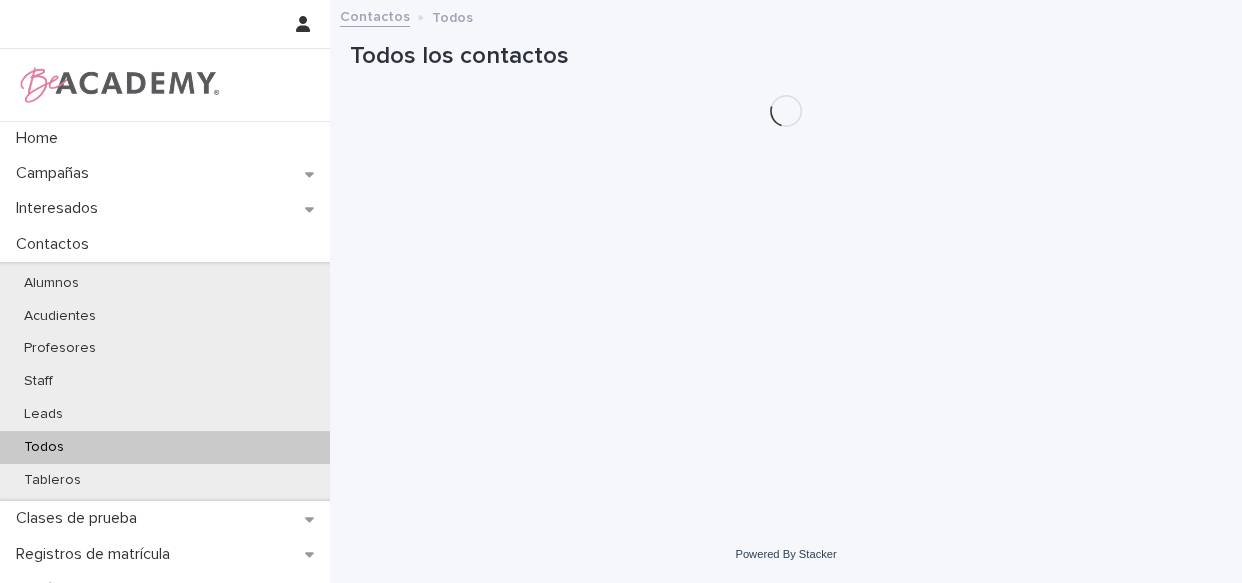 click on "Todos" at bounding box center (165, 447) 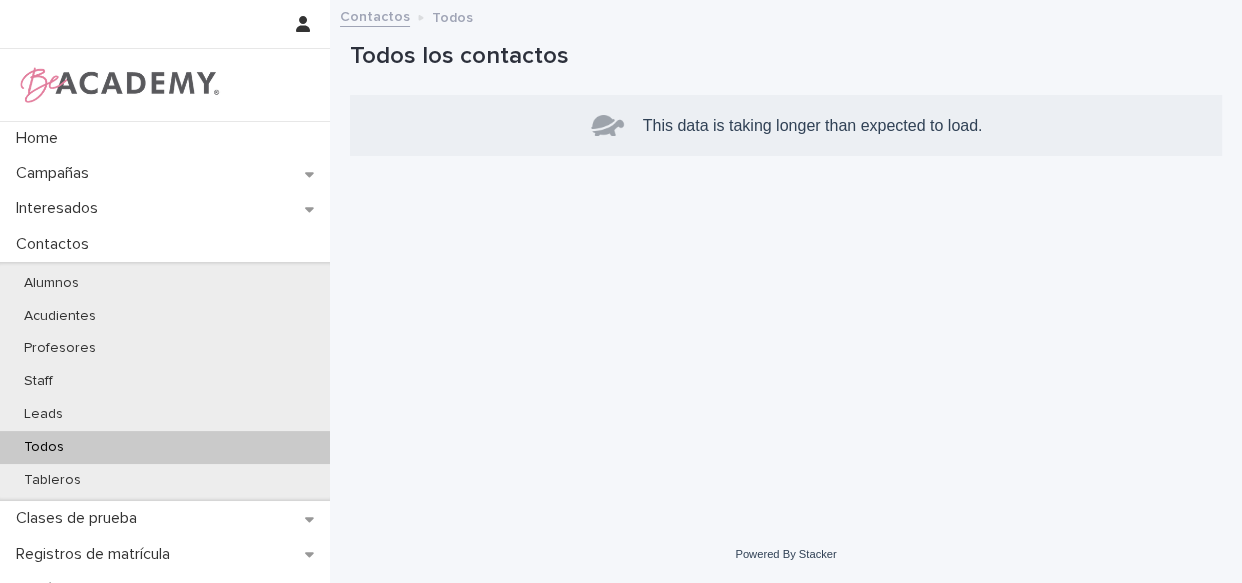 click on "Todos" at bounding box center (165, 447) 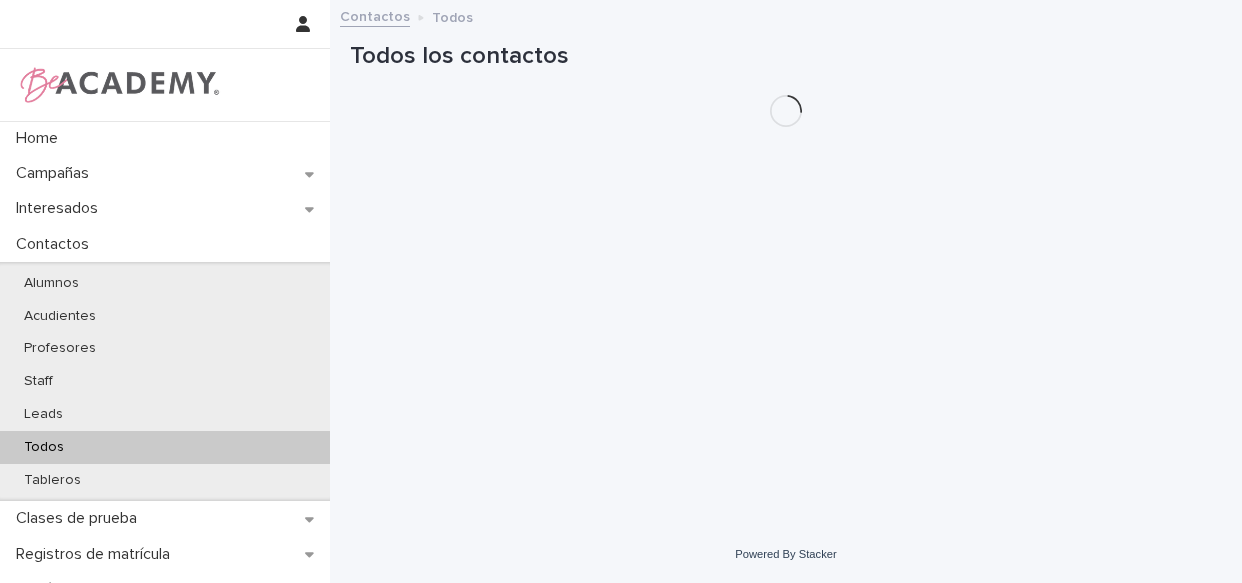 scroll, scrollTop: 0, scrollLeft: 0, axis: both 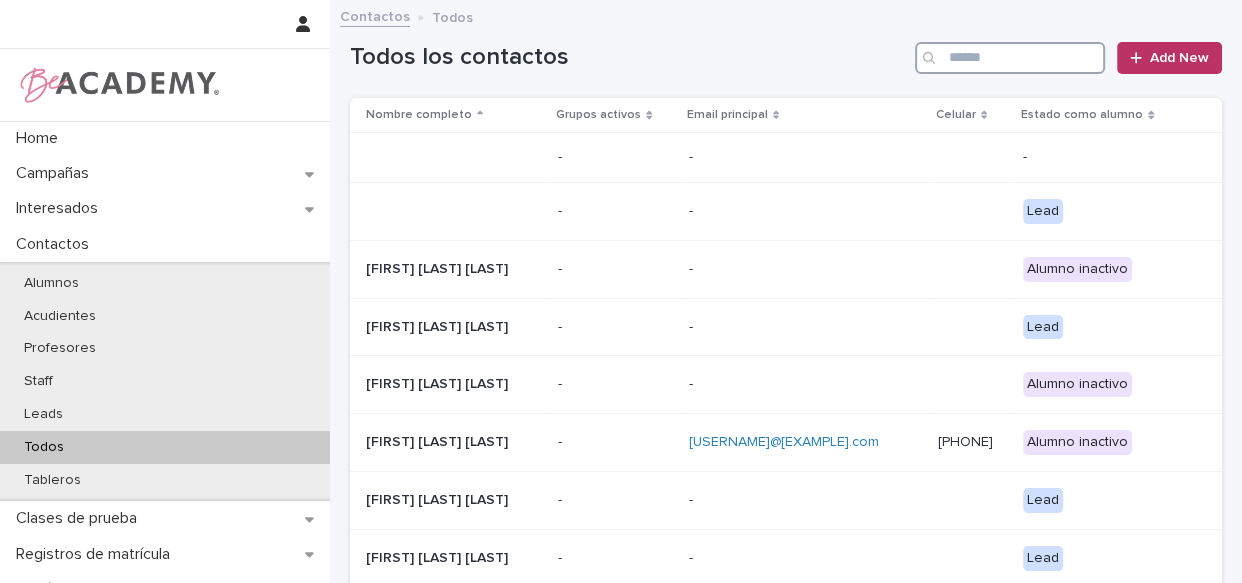 click at bounding box center [1010, 58] 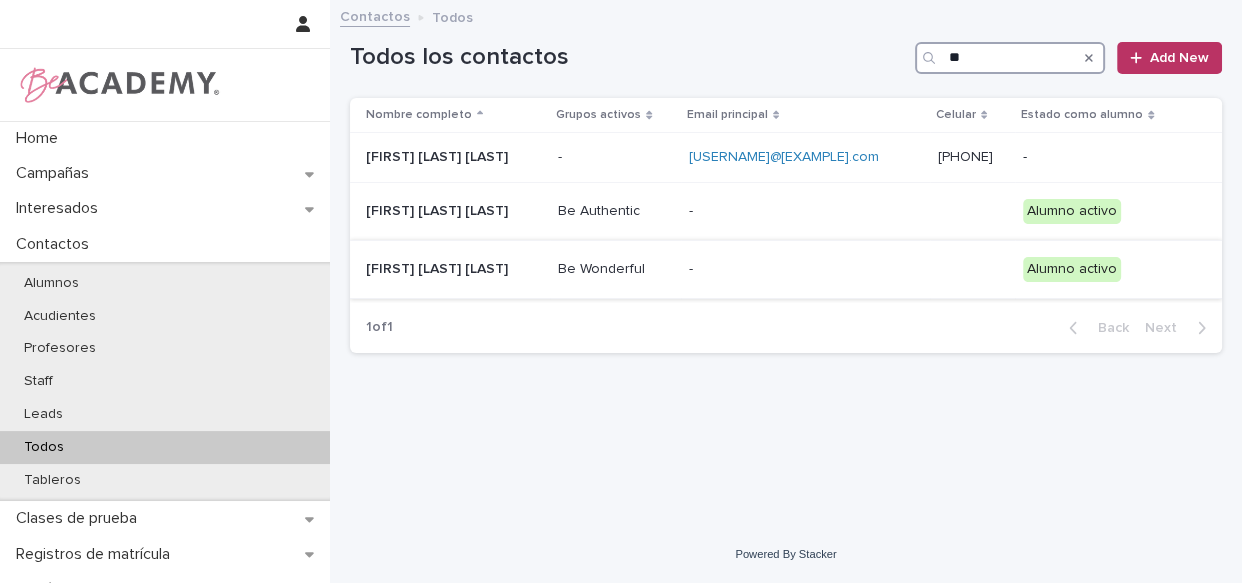 type on "*" 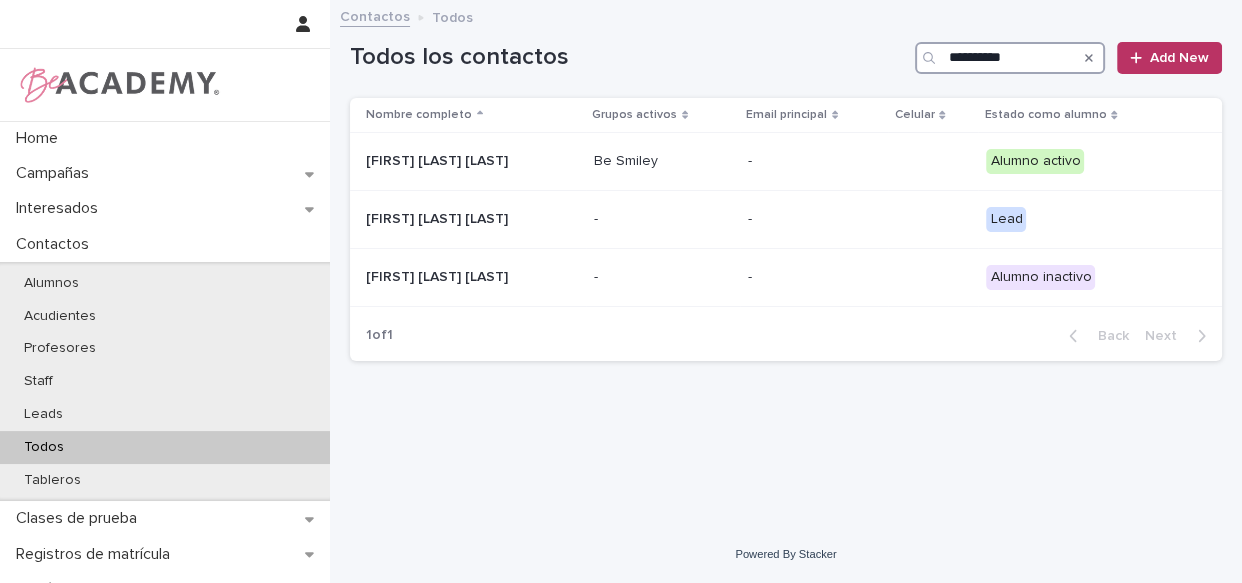 type on "**********" 